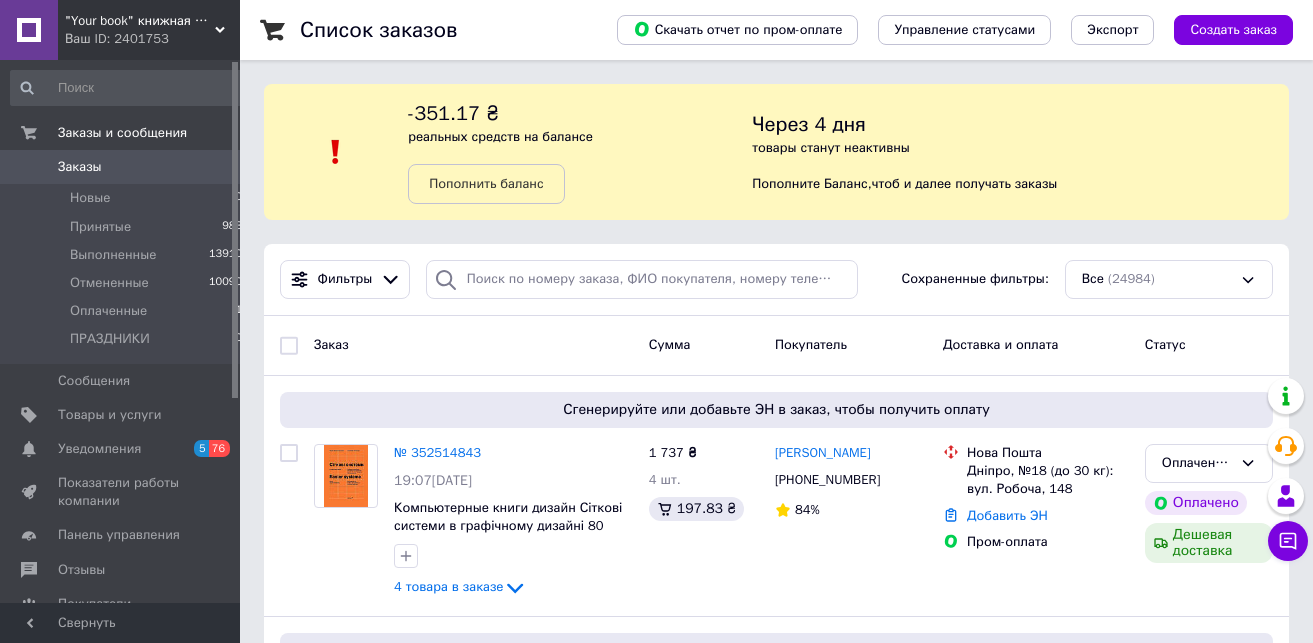 scroll, scrollTop: 210, scrollLeft: 0, axis: vertical 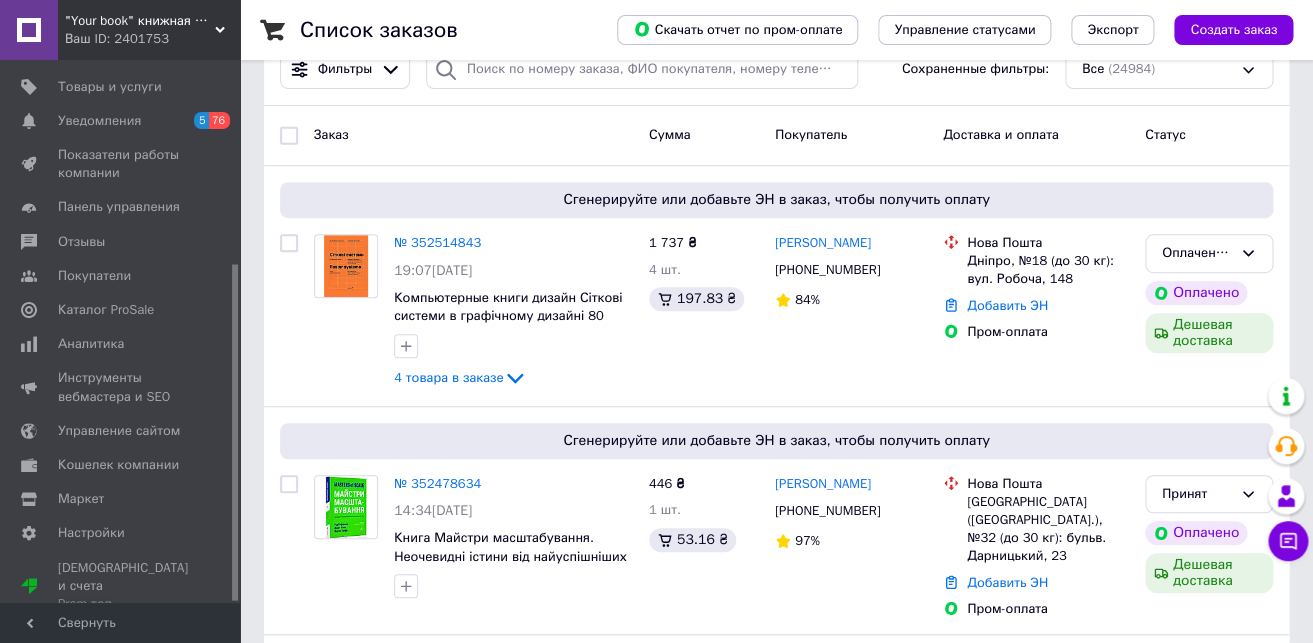 click on "Каталог ProSale" at bounding box center (106, 310) 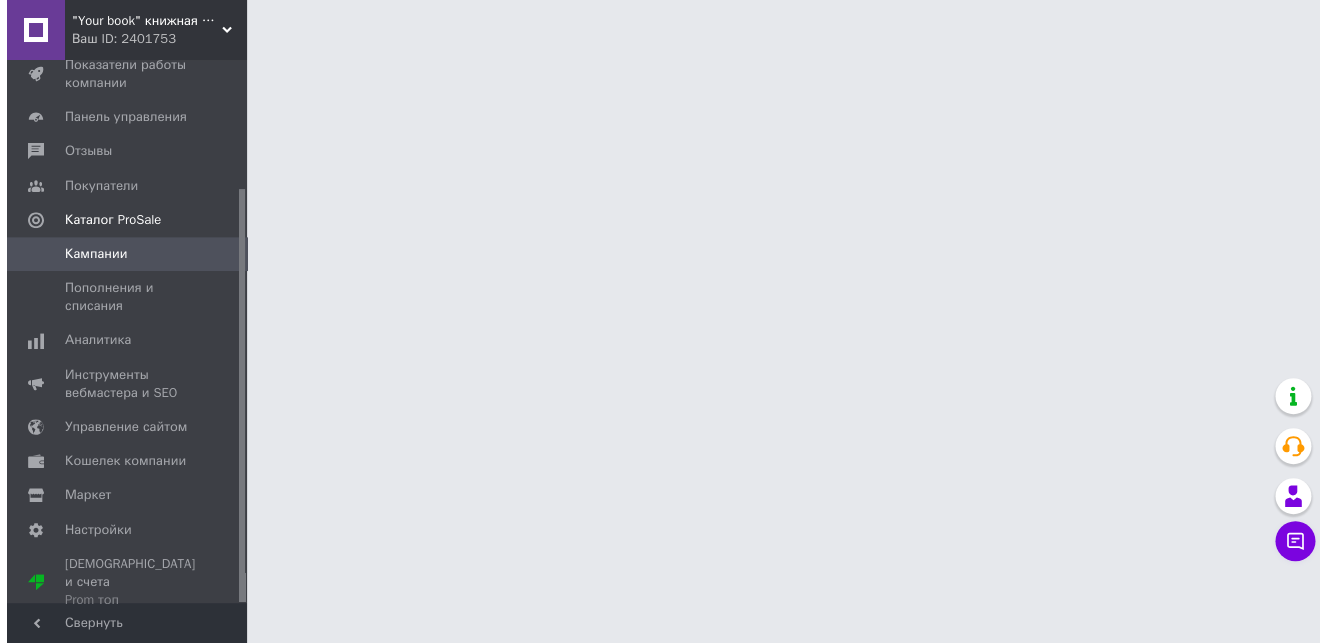 scroll, scrollTop: 0, scrollLeft: 0, axis: both 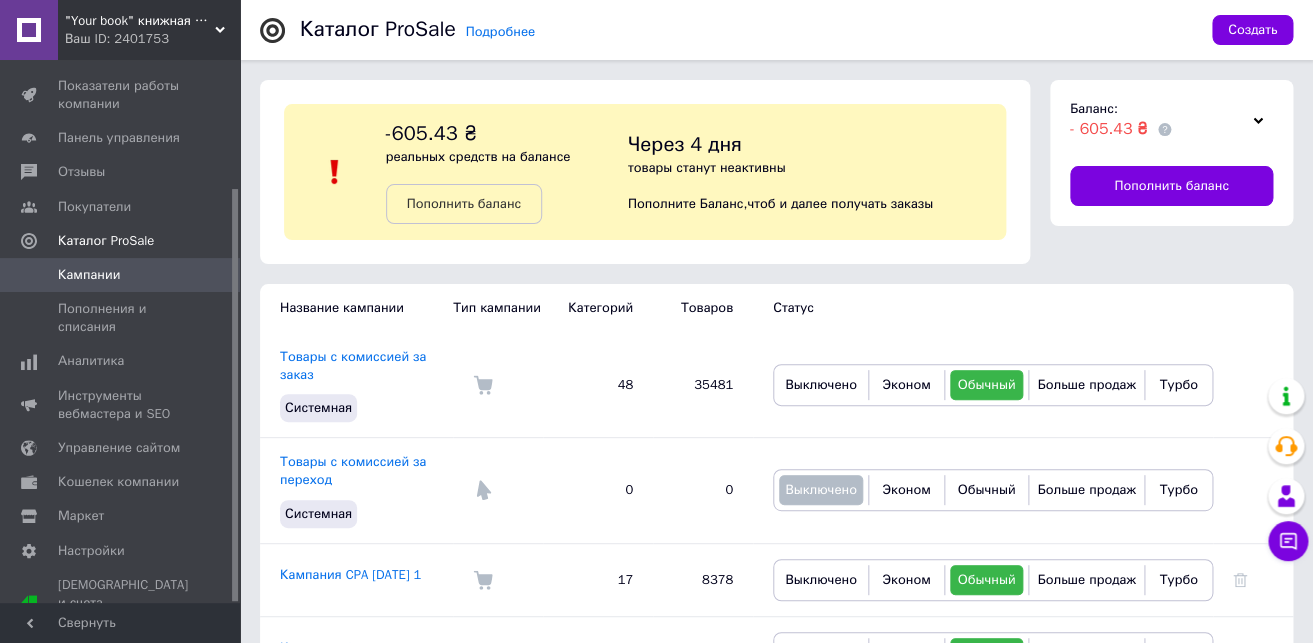 click on "Ваш ID: 2401753" at bounding box center (152, 39) 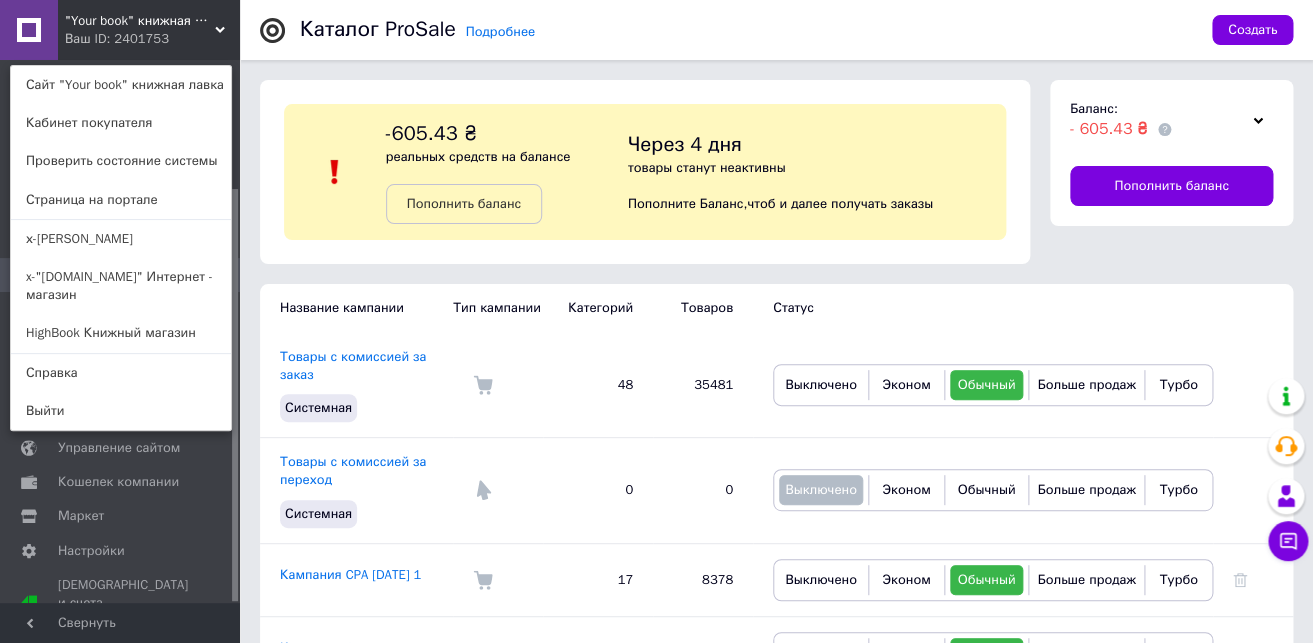 click on "HighBook Книжный магазин" at bounding box center (121, 333) 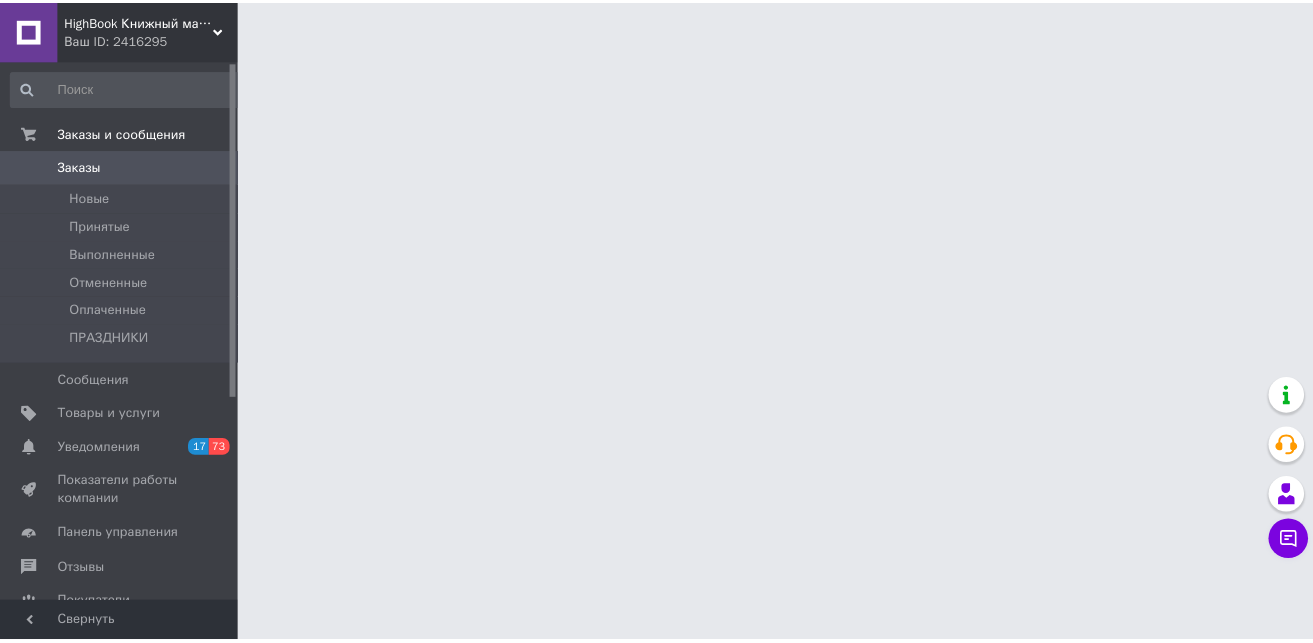 scroll, scrollTop: 0, scrollLeft: 0, axis: both 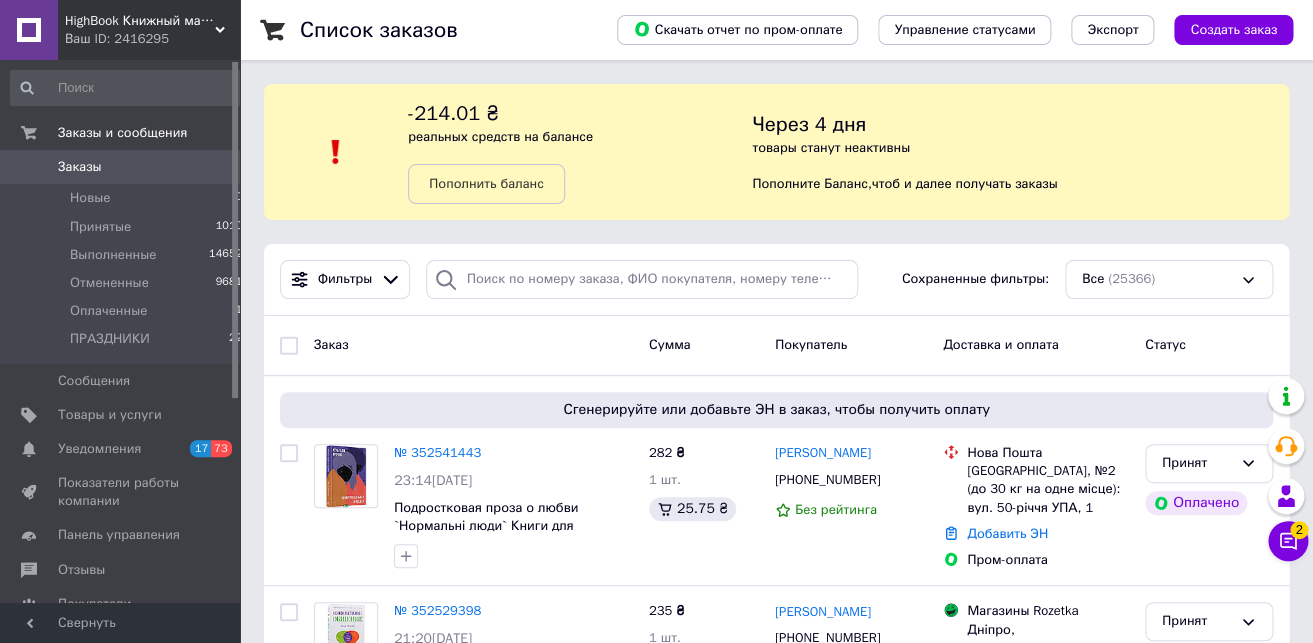 click on "Уведомления" at bounding box center (99, 449) 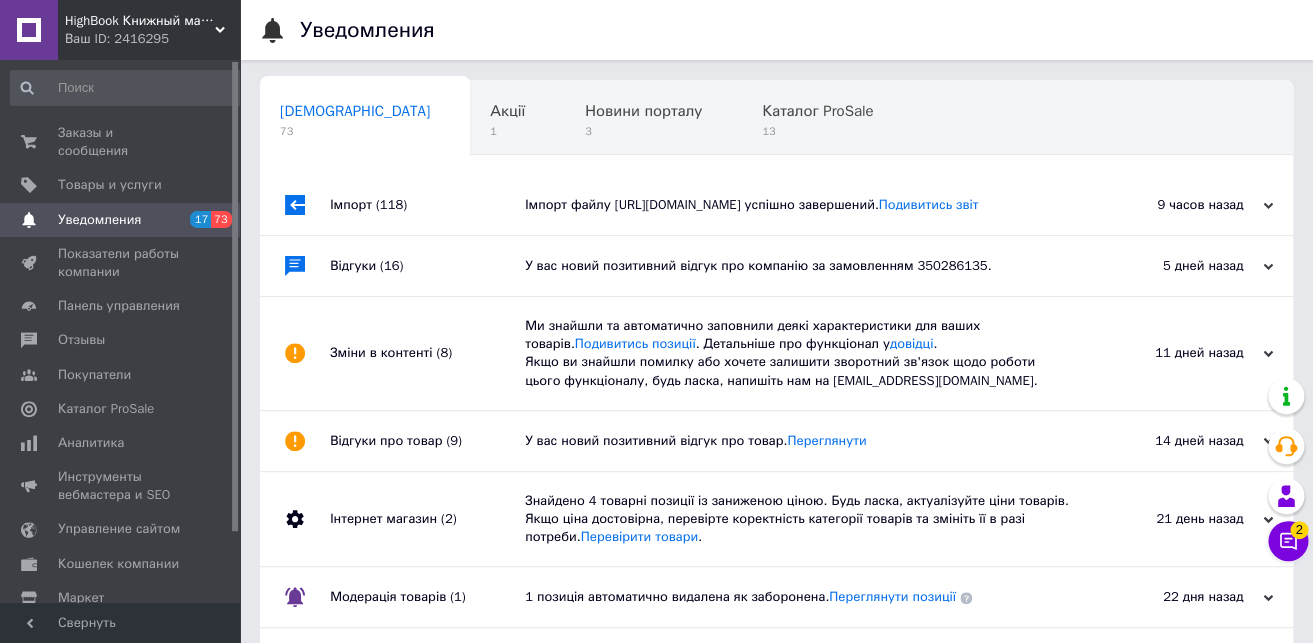 click on "Аналитика" at bounding box center (127, 443) 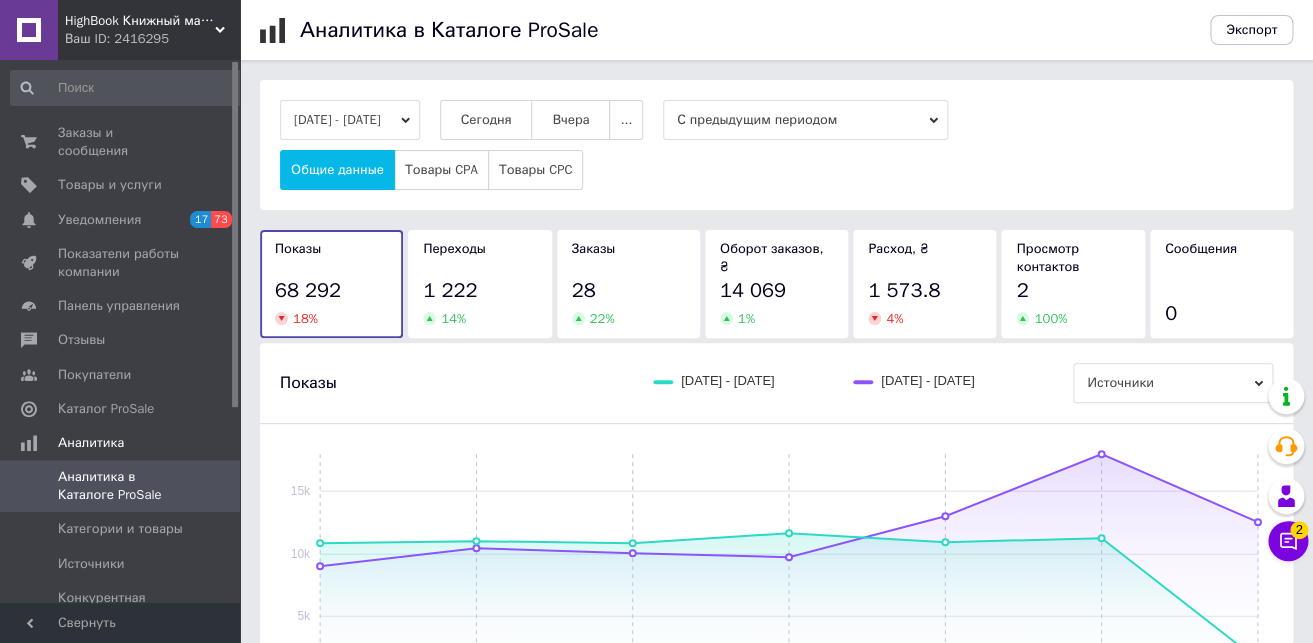 click on "Сегодня" at bounding box center [486, 120] 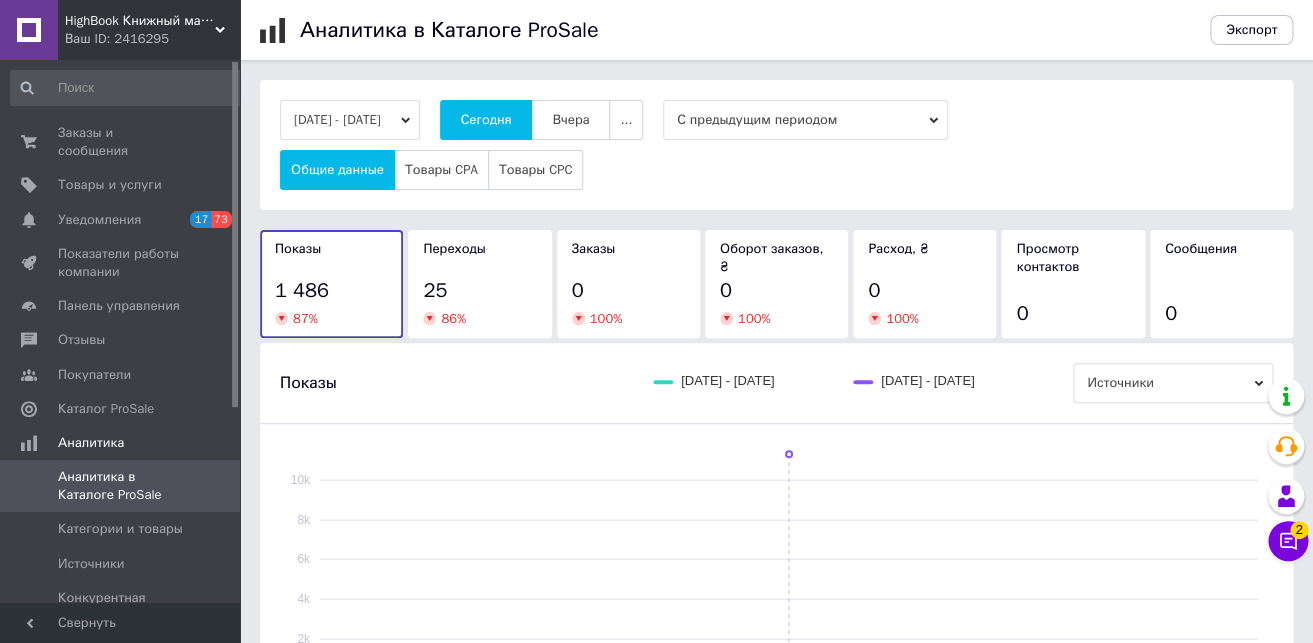 click on "HighBook Книжный магазин" at bounding box center [140, 21] 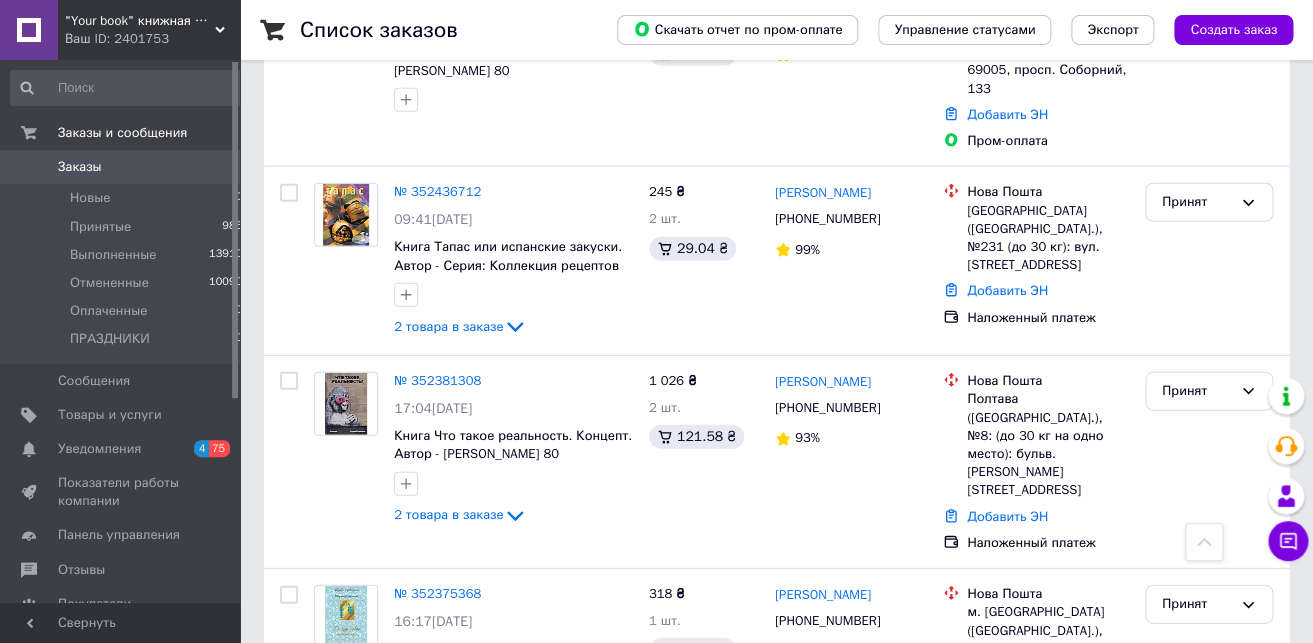 scroll, scrollTop: 1995, scrollLeft: 0, axis: vertical 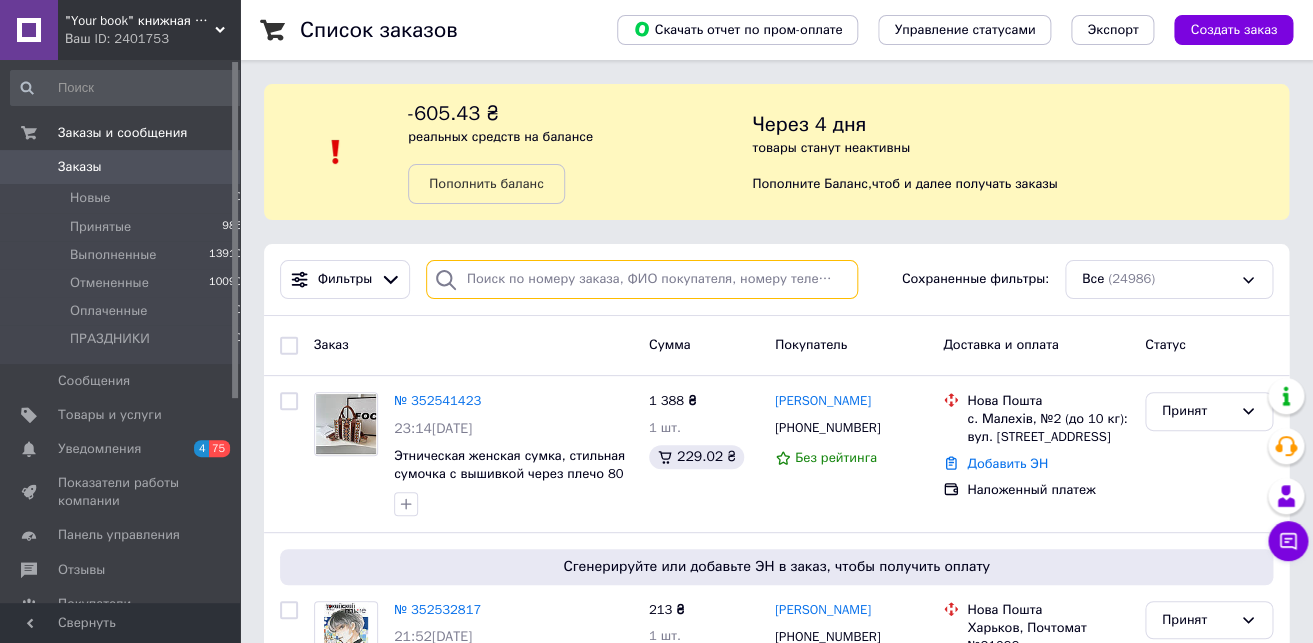 click at bounding box center (642, 279) 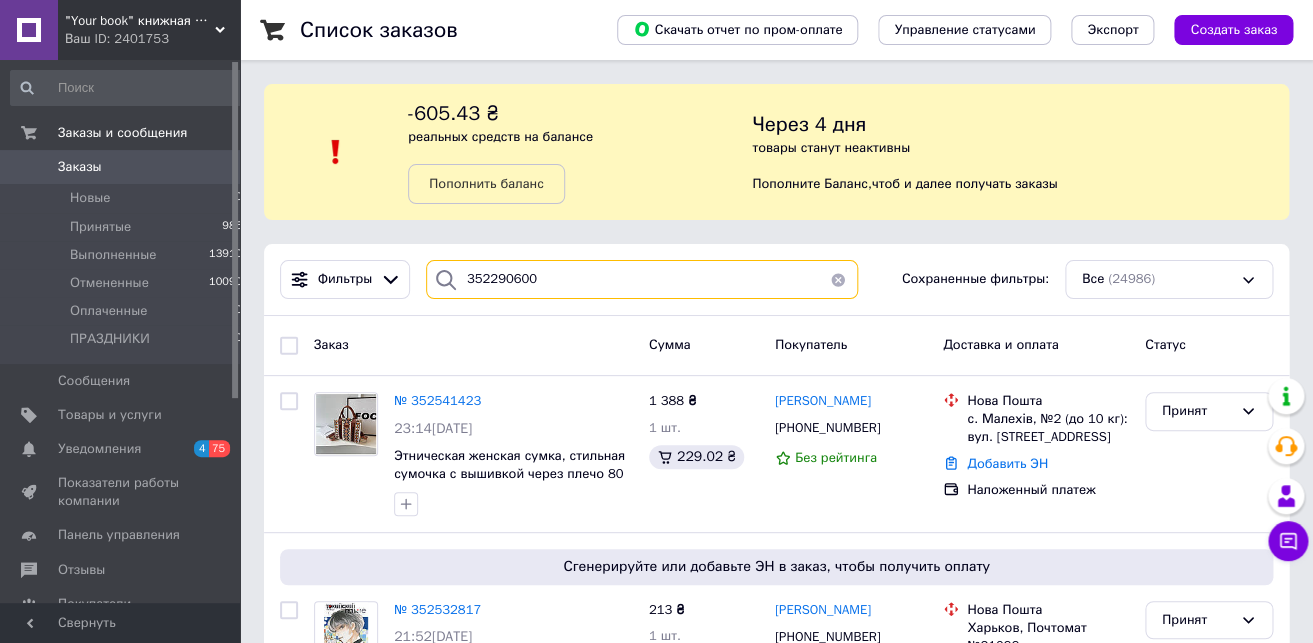 type on "352290600" 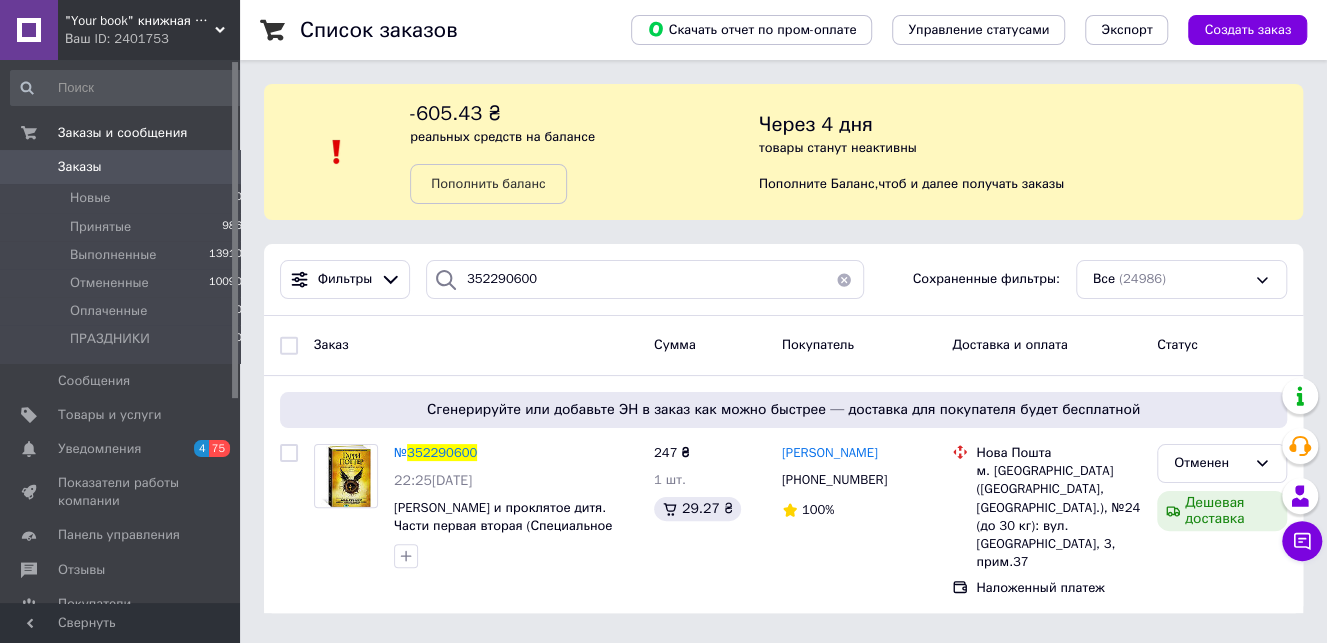 click on "Отменен" at bounding box center (1210, 463) 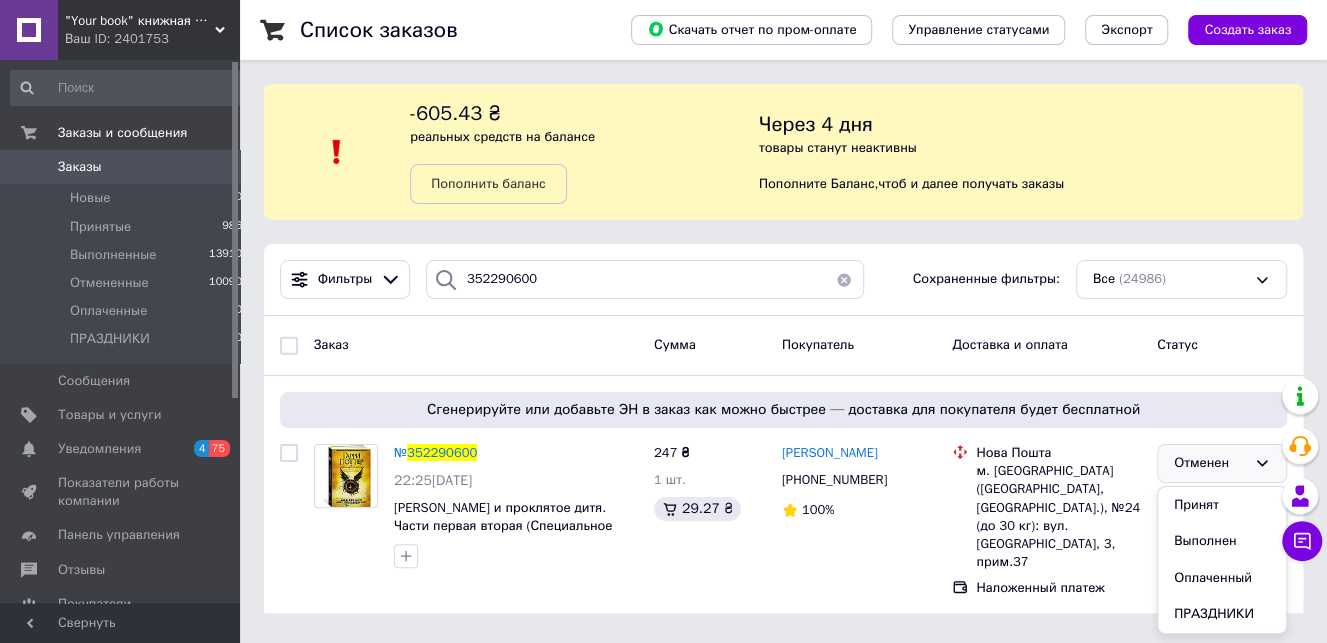 click on "Список заказов   Скачать отчет по пром-оплате Управление статусами Экспорт Создать заказ -605.43 ₴ реальных средств на балансе Пополнить баланс Через 4 дня товары станут неактивны Пополните Баланс ,  чтоб и далее получать заказы Фильтры 352290600 Сохраненные фильтры: Все (24986) Заказ Сумма Покупатель Доставка и оплата Статус Сгенерируйте или добавьте ЭН в заказ как можно быстрее — доставка для покупателя будет бесплатной №  352290600 22:25, 11.07.2025 Гарри Поттер и проклятое дитя. Части первая  вторая (Специальное репетиционное издание сценария) 80 247 ₴ 1 шт. 29.27 ₴ +380681067373" at bounding box center [783, 318] 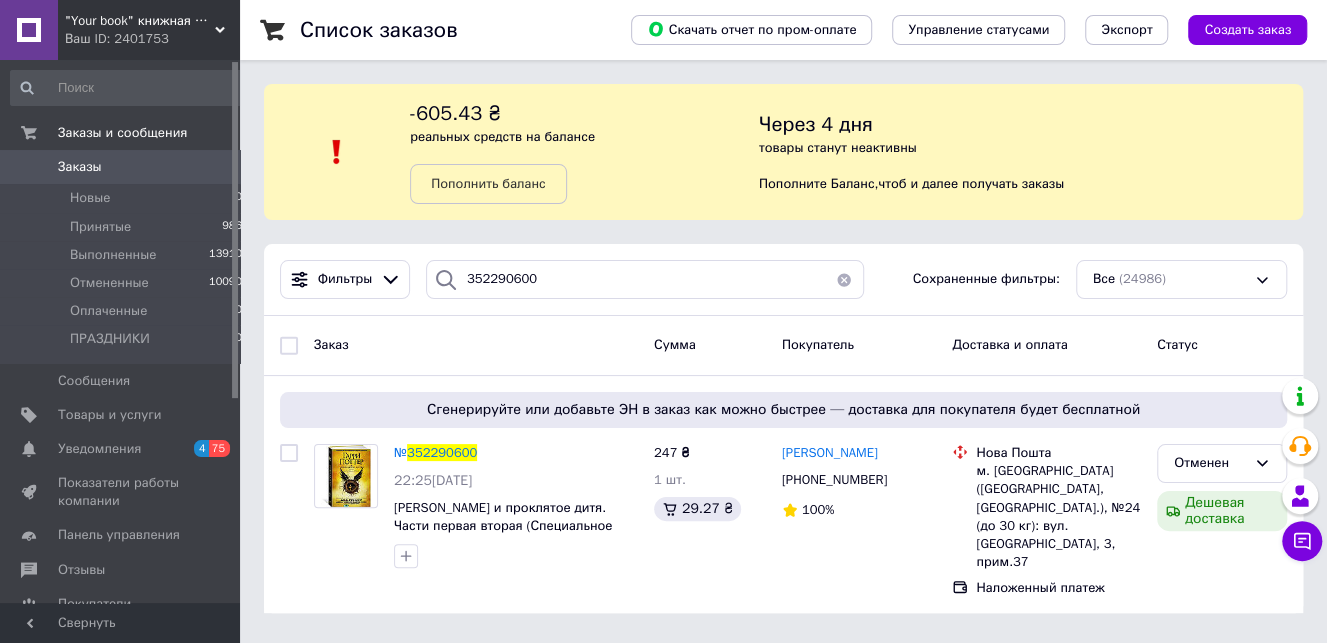 drag, startPoint x: 217, startPoint y: 23, endPoint x: 208, endPoint y: 48, distance: 26.57066 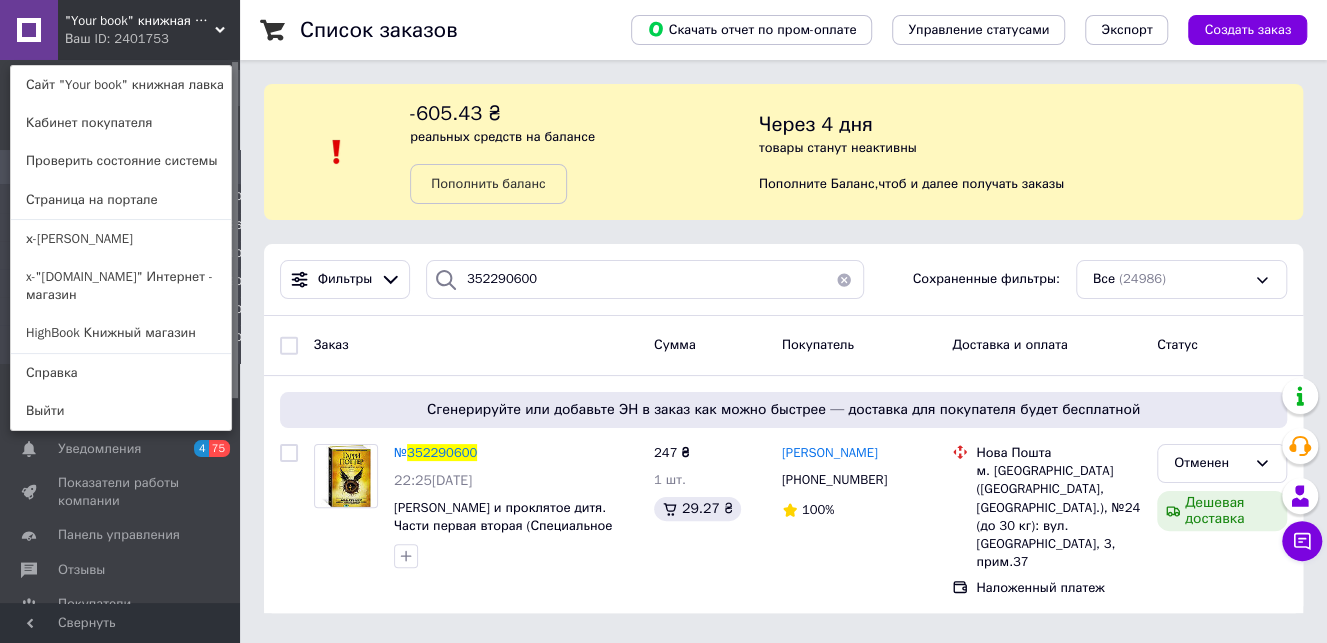 drag, startPoint x: 147, startPoint y: 330, endPoint x: 532, endPoint y: 316, distance: 385.25446 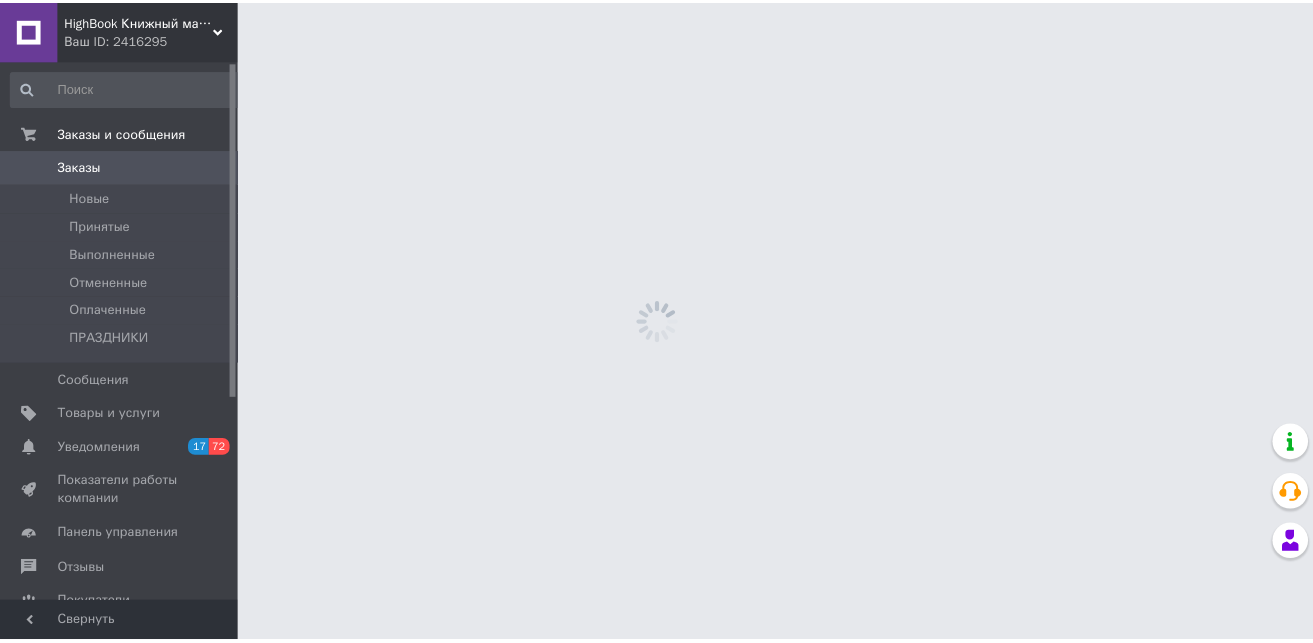 scroll, scrollTop: 0, scrollLeft: 0, axis: both 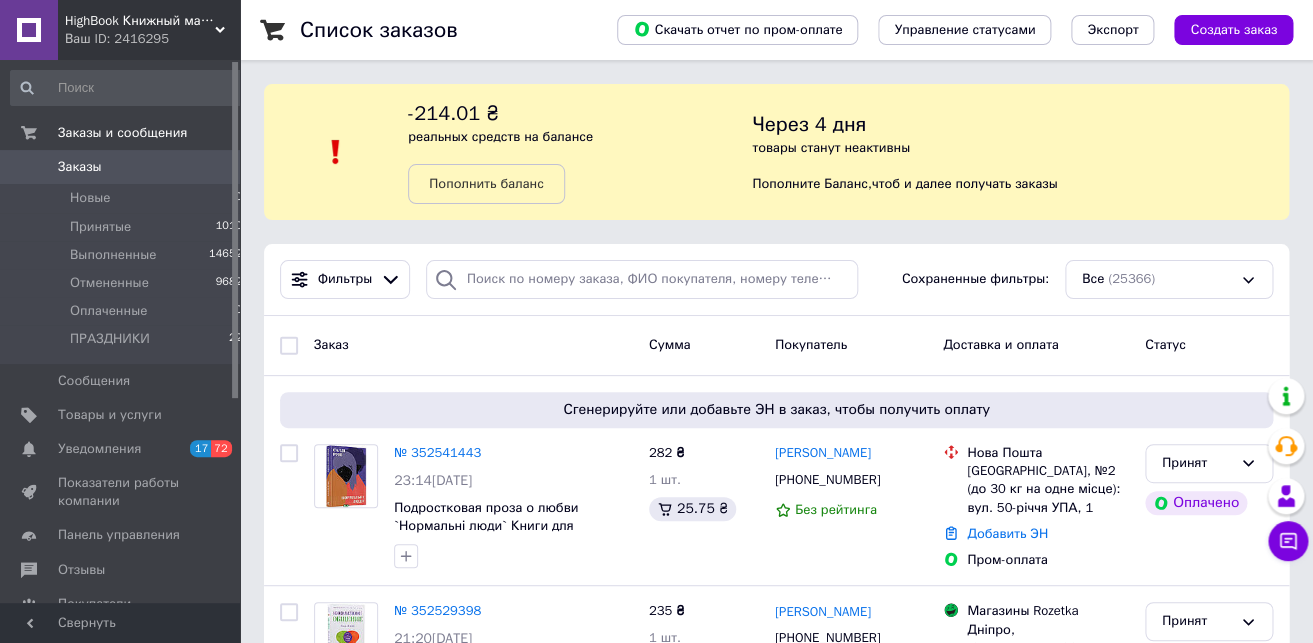 click on "реальных средств на балансе" at bounding box center (500, 136) 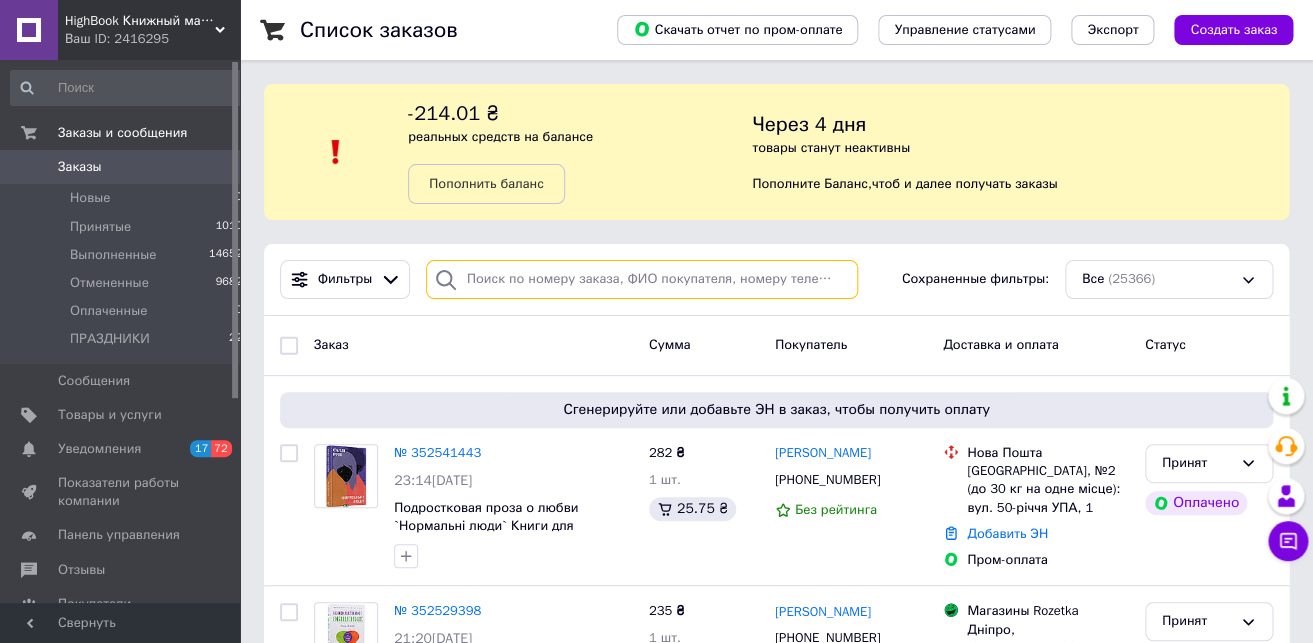 click at bounding box center [642, 279] 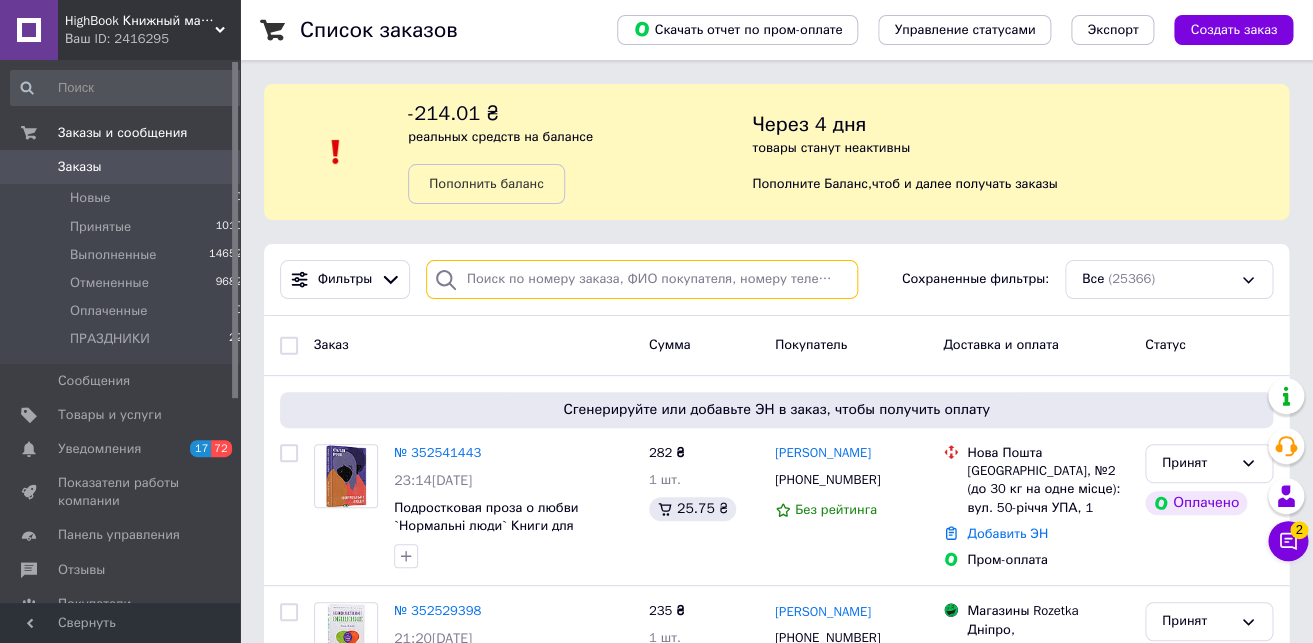 paste on "352438359" 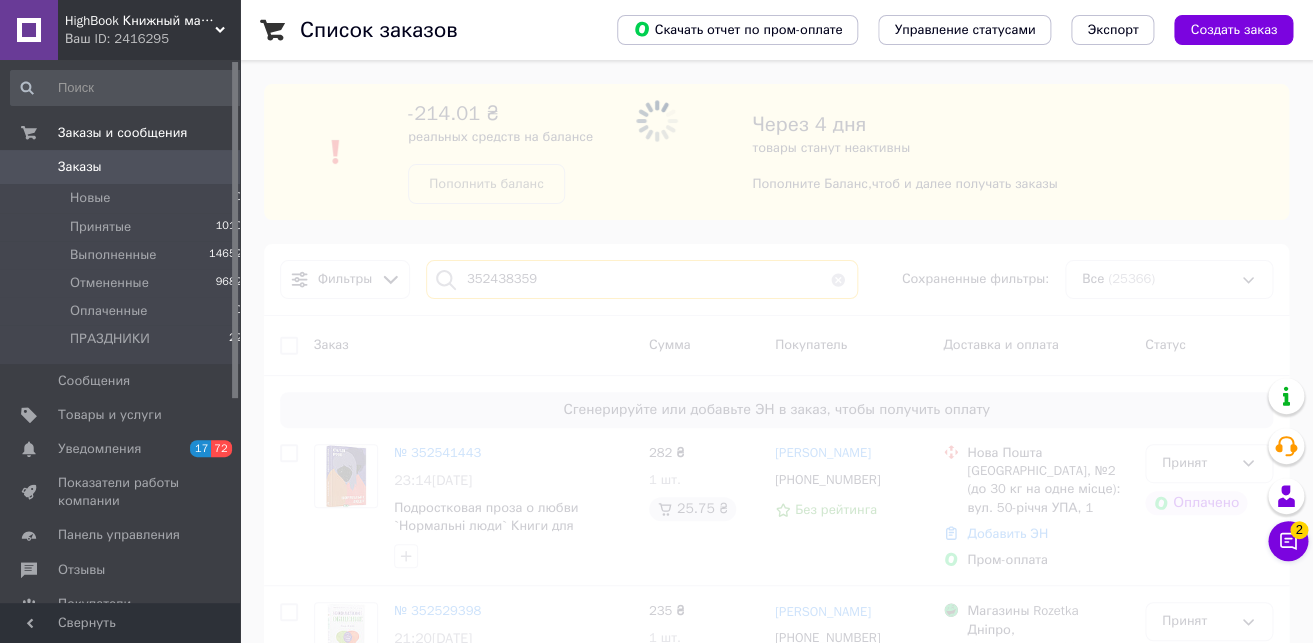 type on "352438359" 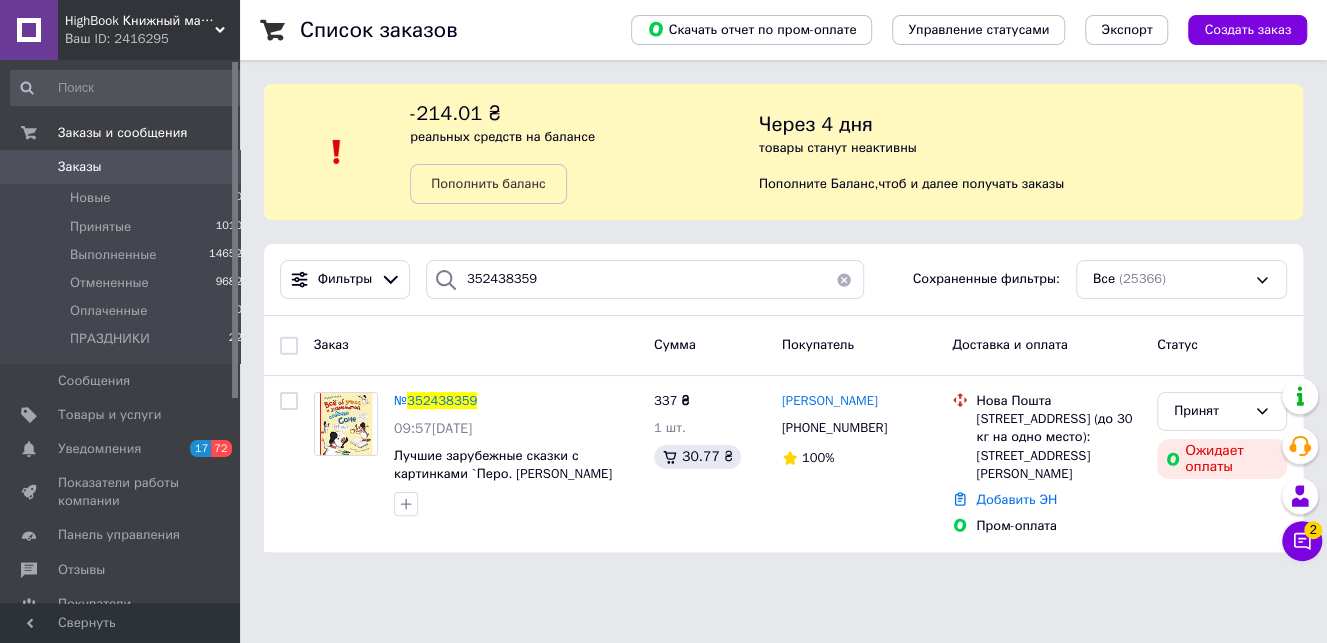 click on "352438359" at bounding box center [442, 400] 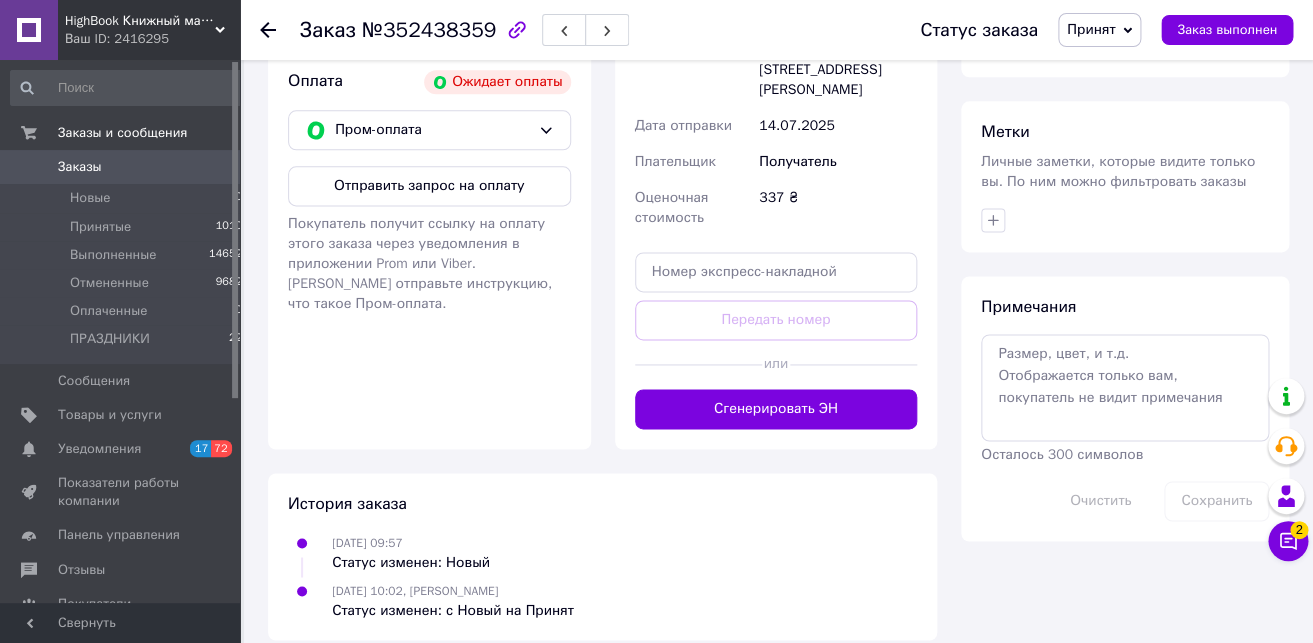 scroll, scrollTop: 590, scrollLeft: 0, axis: vertical 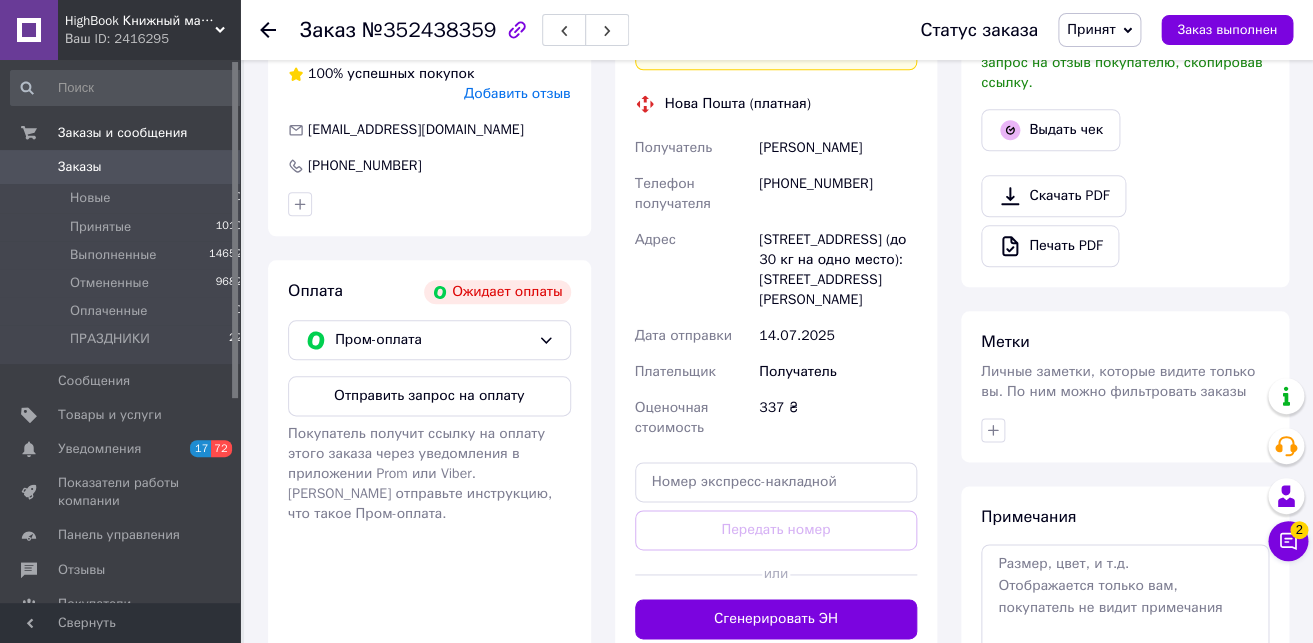 click on "Отправить запрос на оплату" at bounding box center [429, 396] 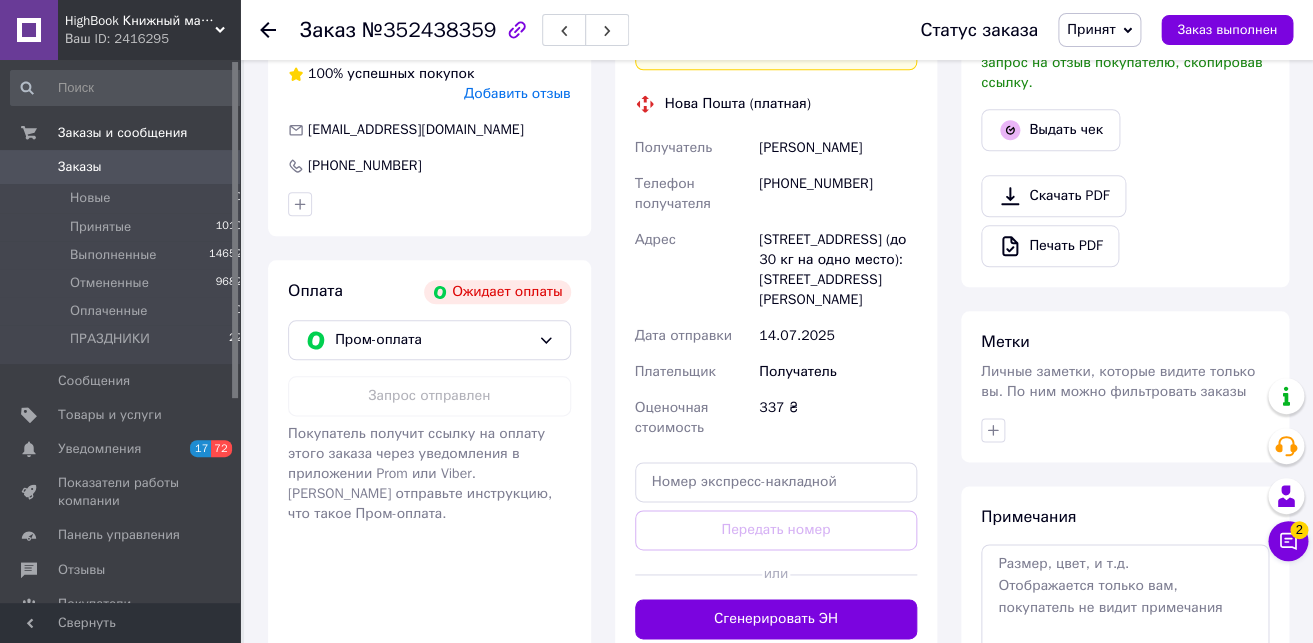 click 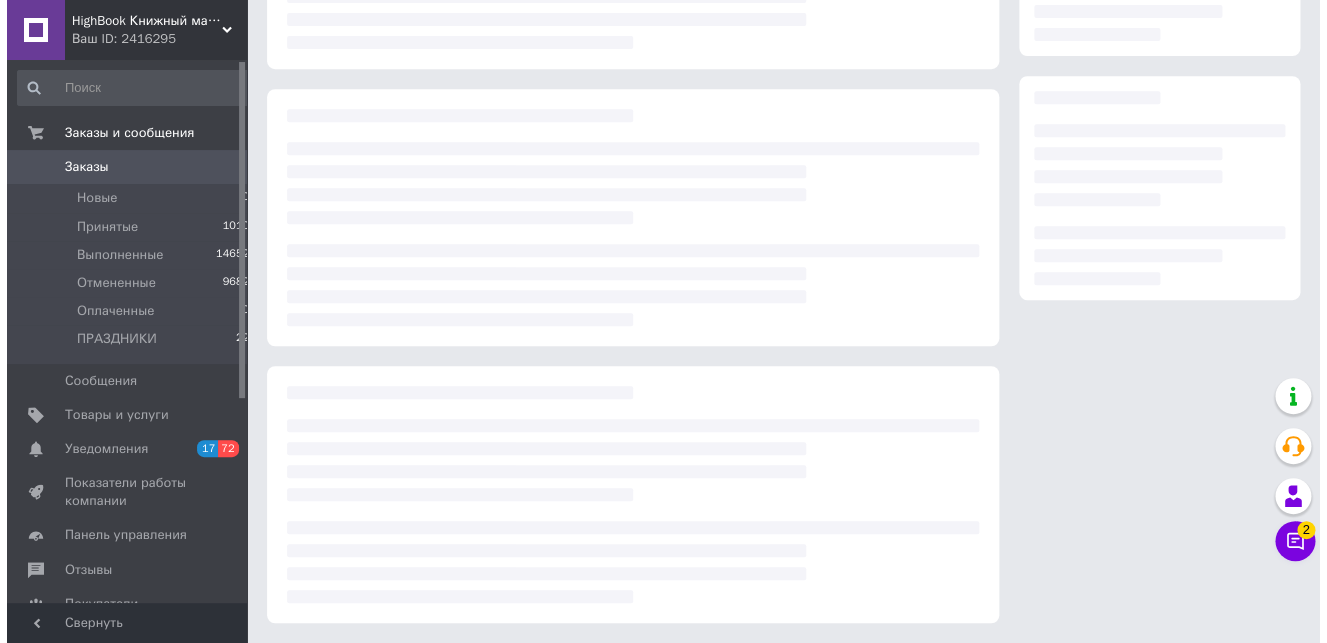scroll, scrollTop: 0, scrollLeft: 0, axis: both 